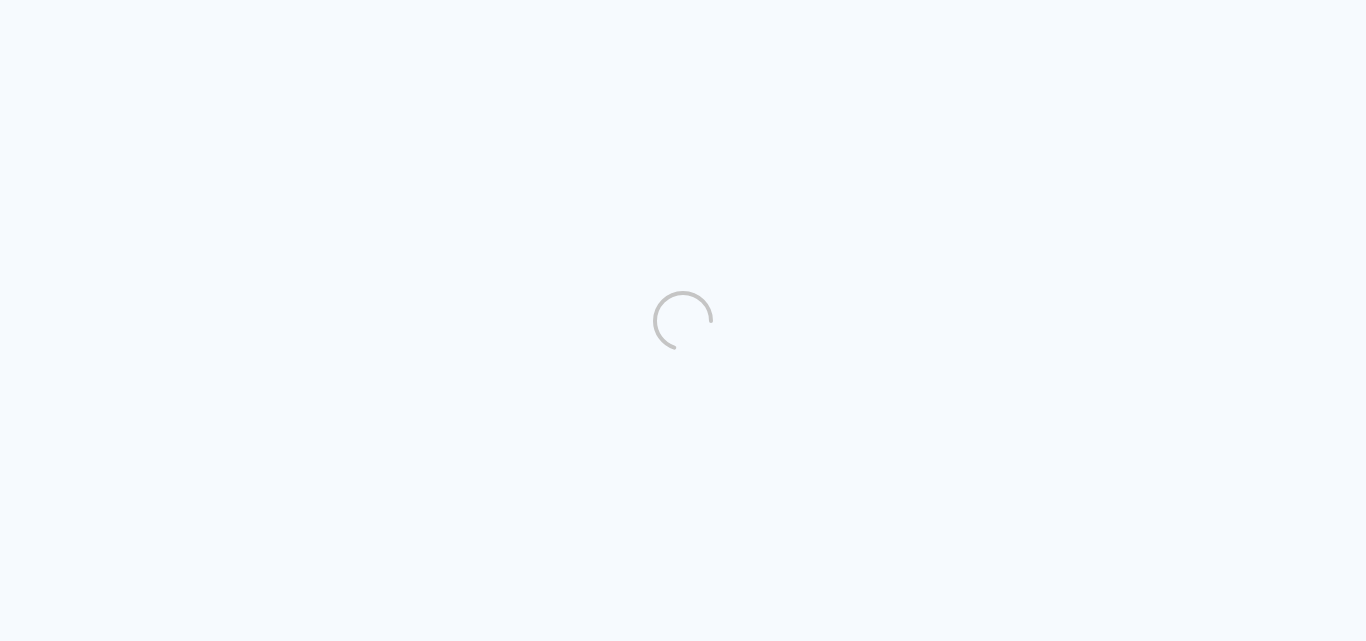 scroll, scrollTop: 0, scrollLeft: 0, axis: both 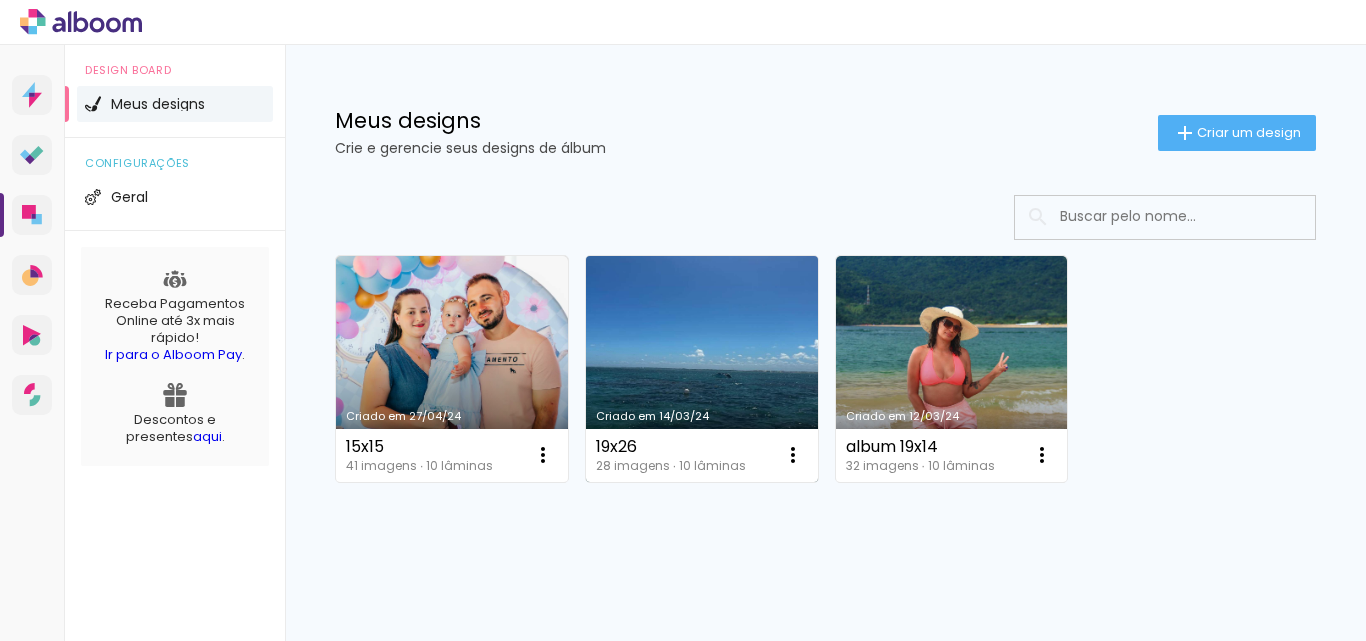 click on "Criado em 14/03/24" at bounding box center (702, 369) 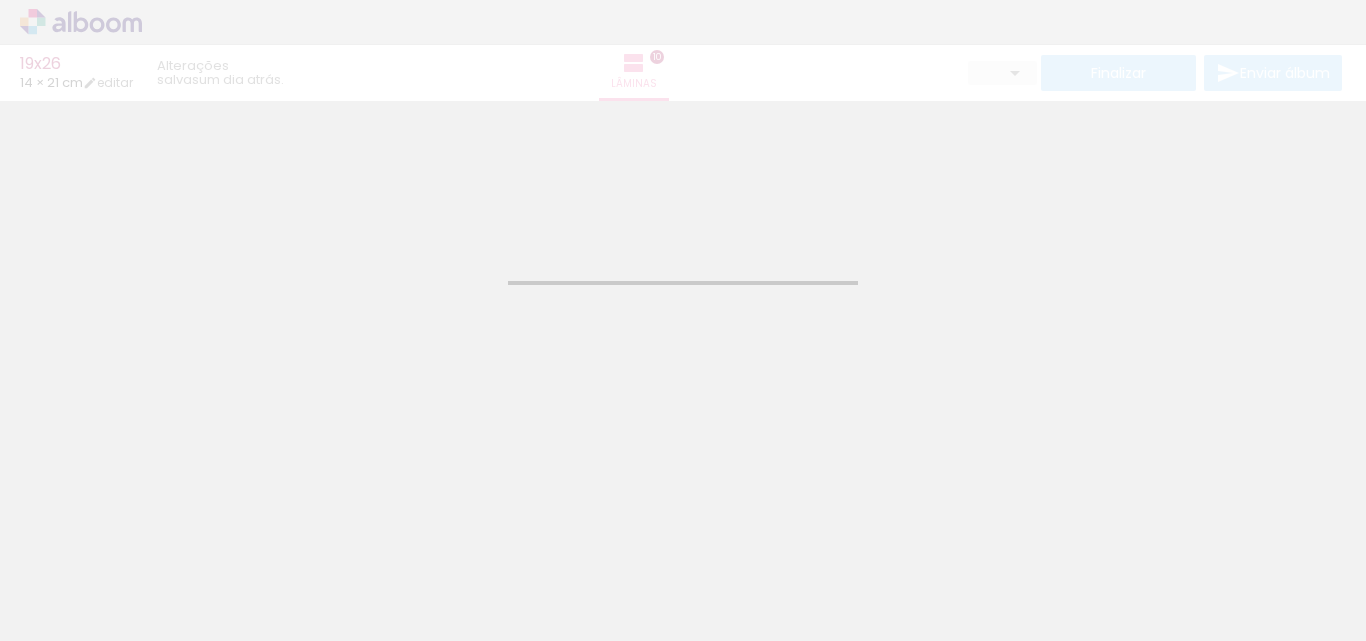 type on "JPG" 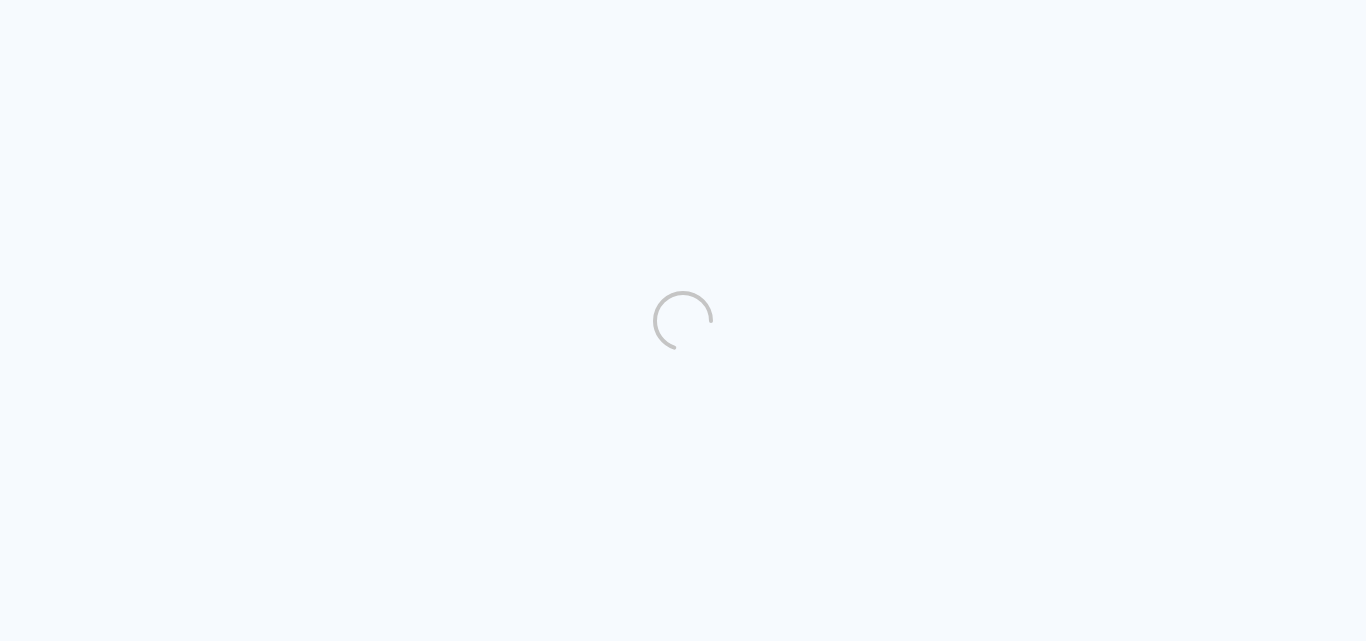 scroll, scrollTop: 0, scrollLeft: 0, axis: both 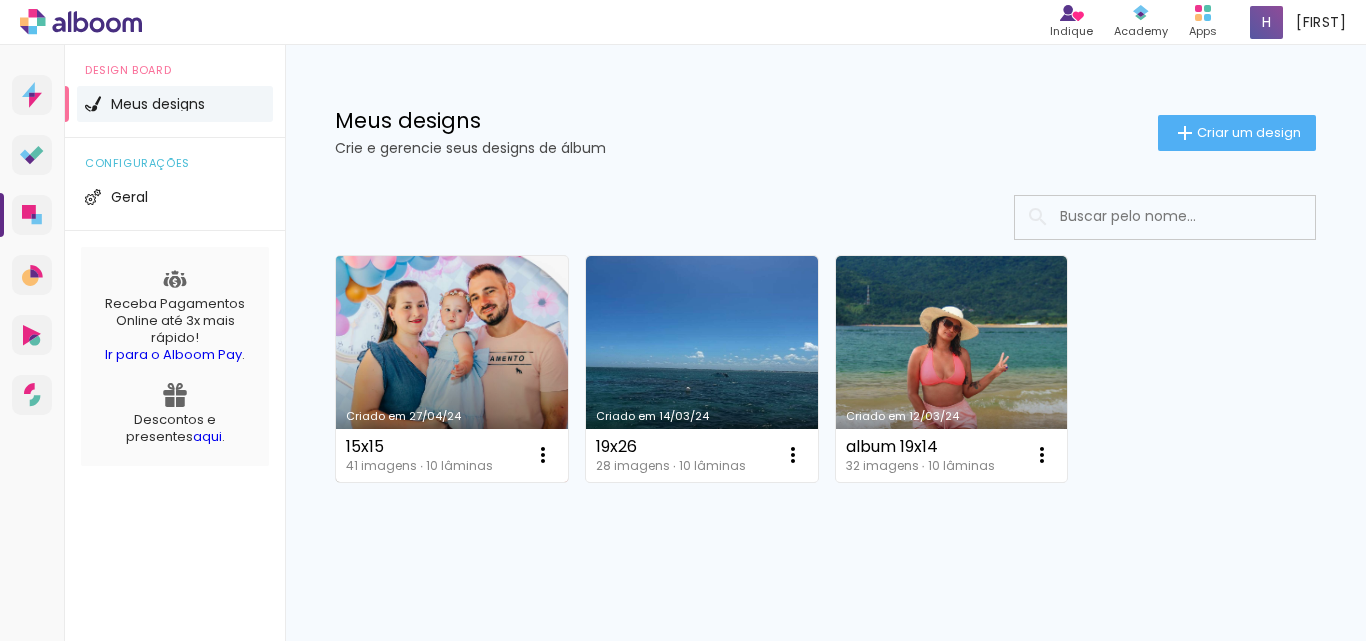 click on "Criado em 27/04/24" at bounding box center [452, 369] 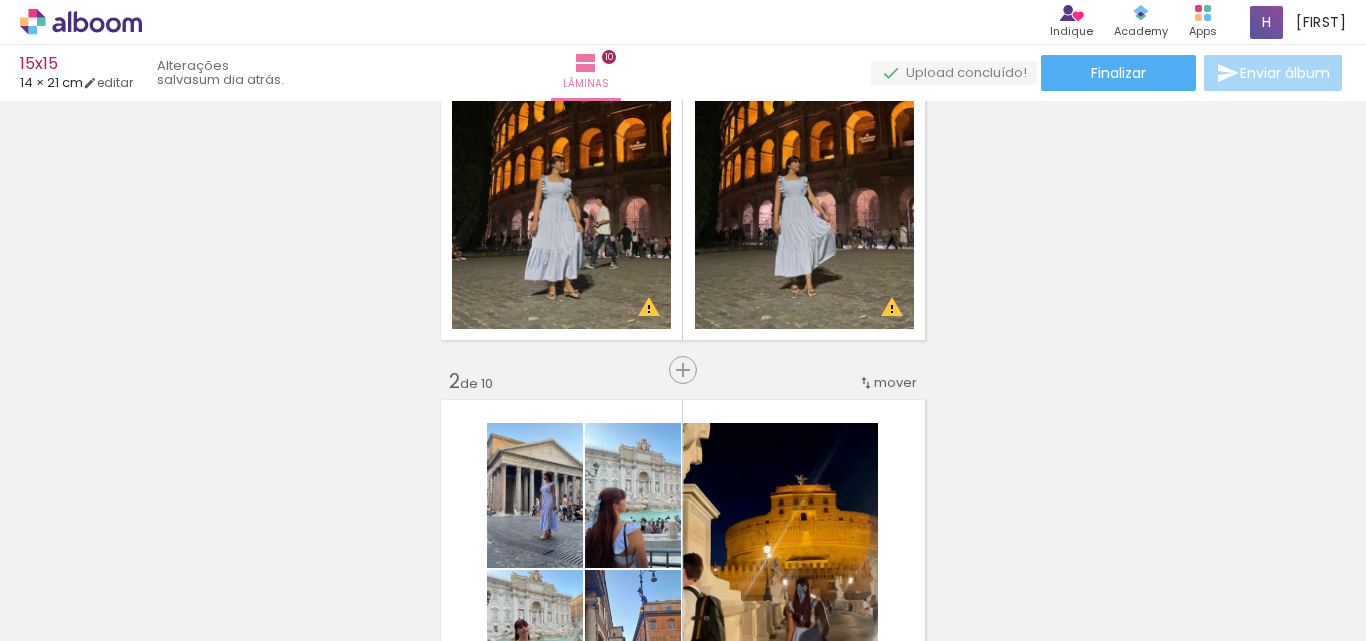 scroll, scrollTop: 0, scrollLeft: 0, axis: both 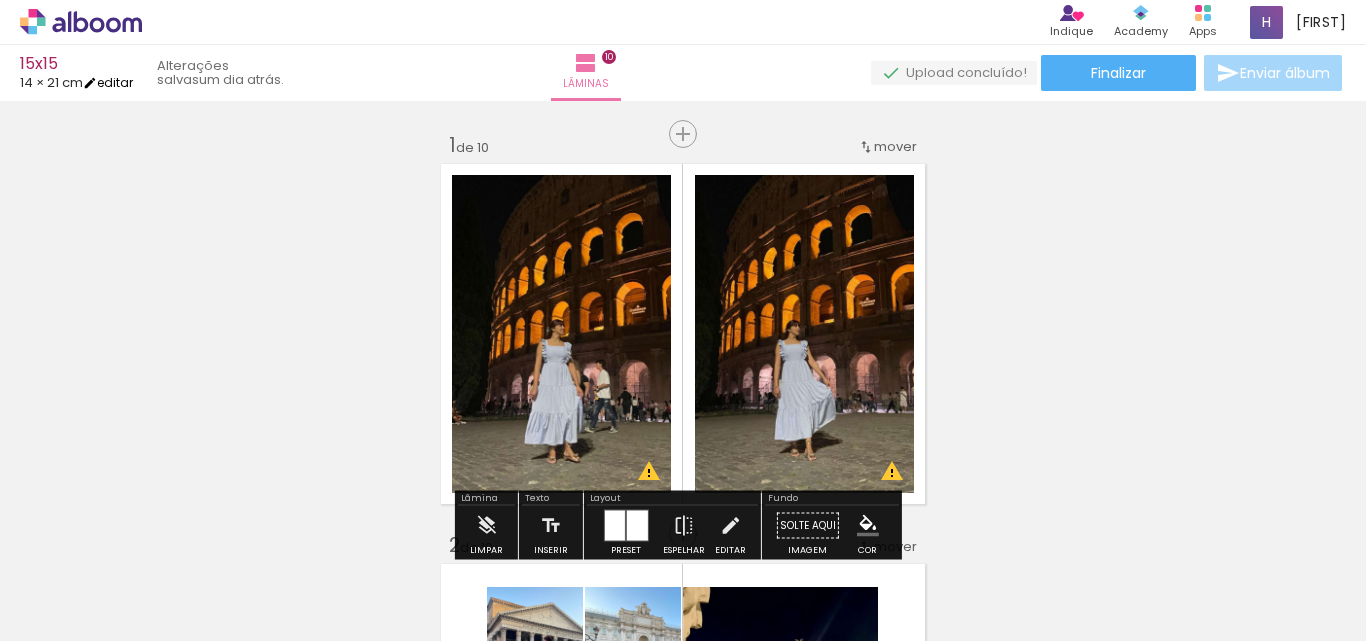 click on "editar" at bounding box center (108, 82) 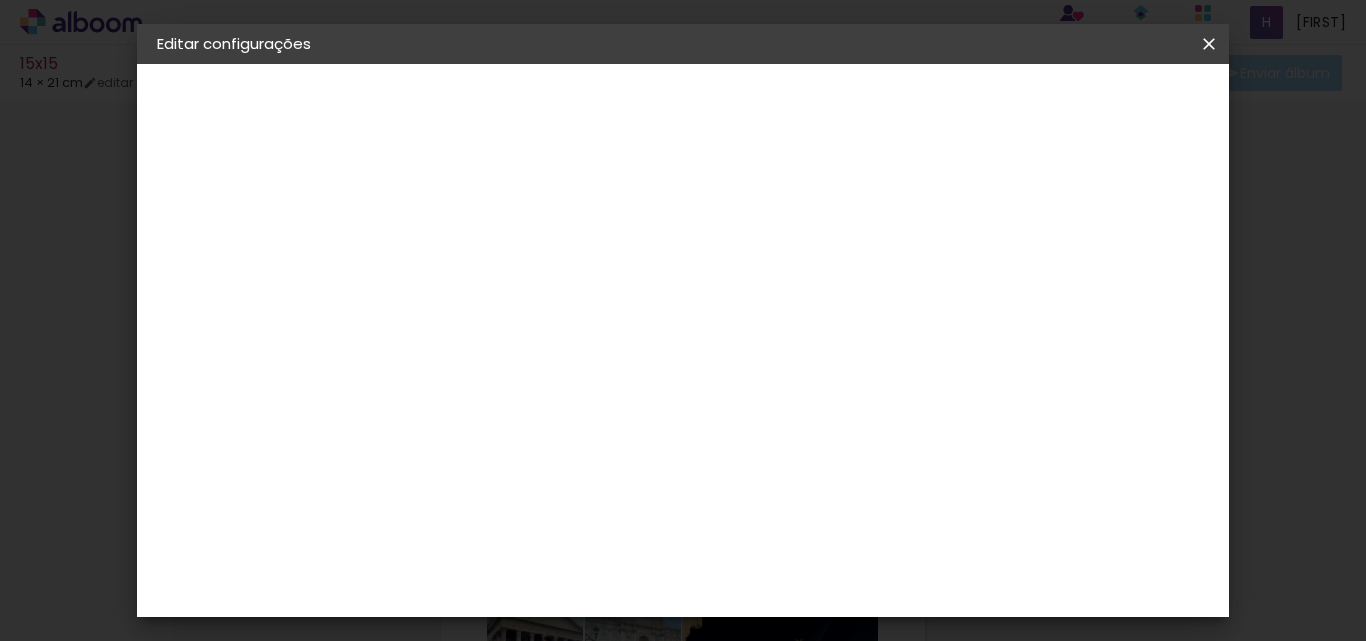 click on "Mostrar sangria" 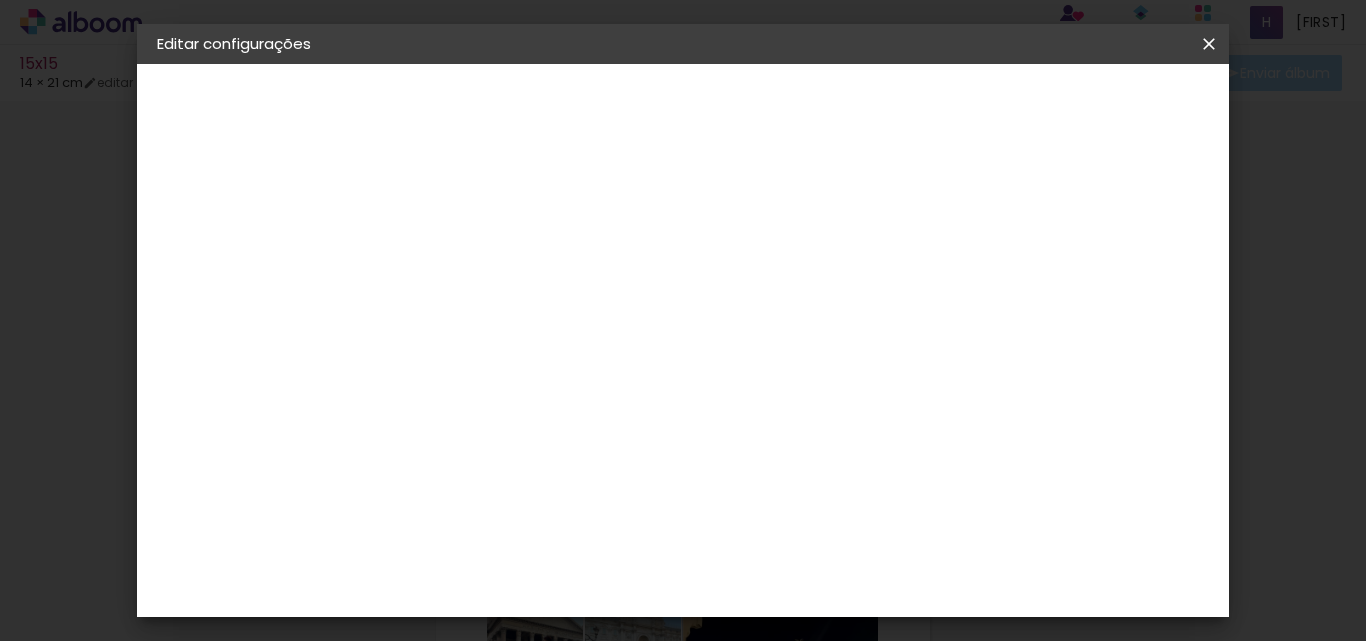 click on "Salvar configurações" at bounding box center [717, 113] 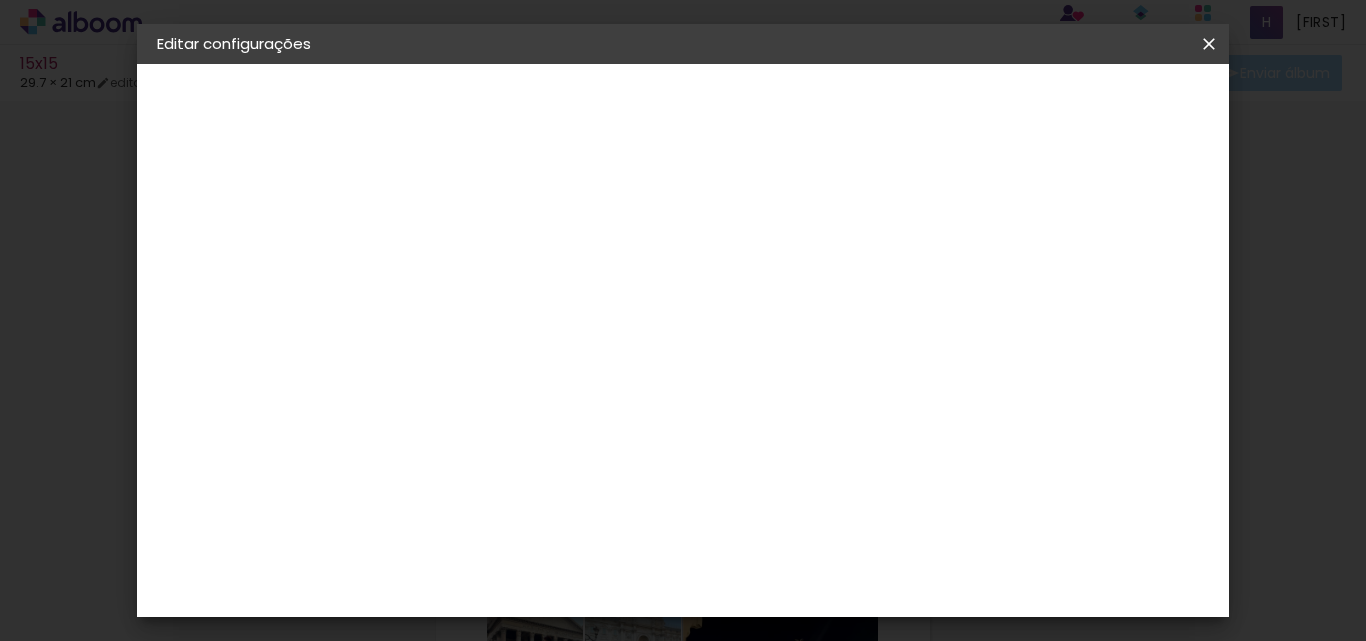 click on "Salvar configurações" at bounding box center (717, 113) 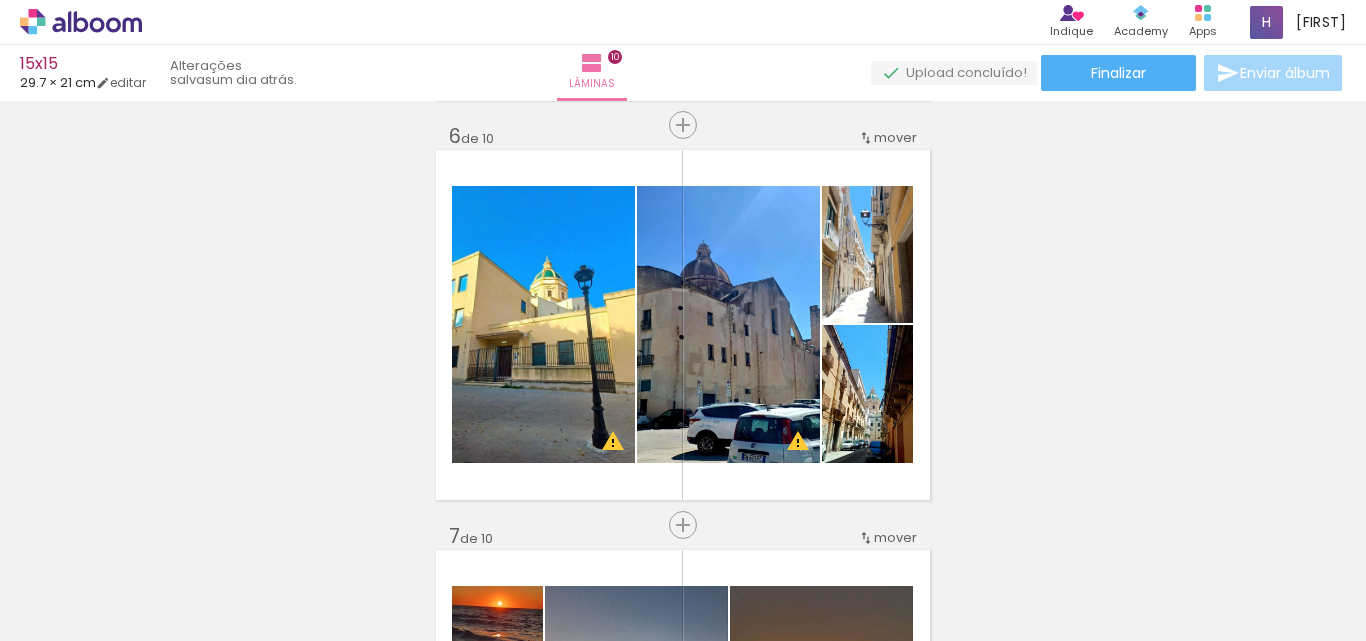 scroll, scrollTop: 2073, scrollLeft: 0, axis: vertical 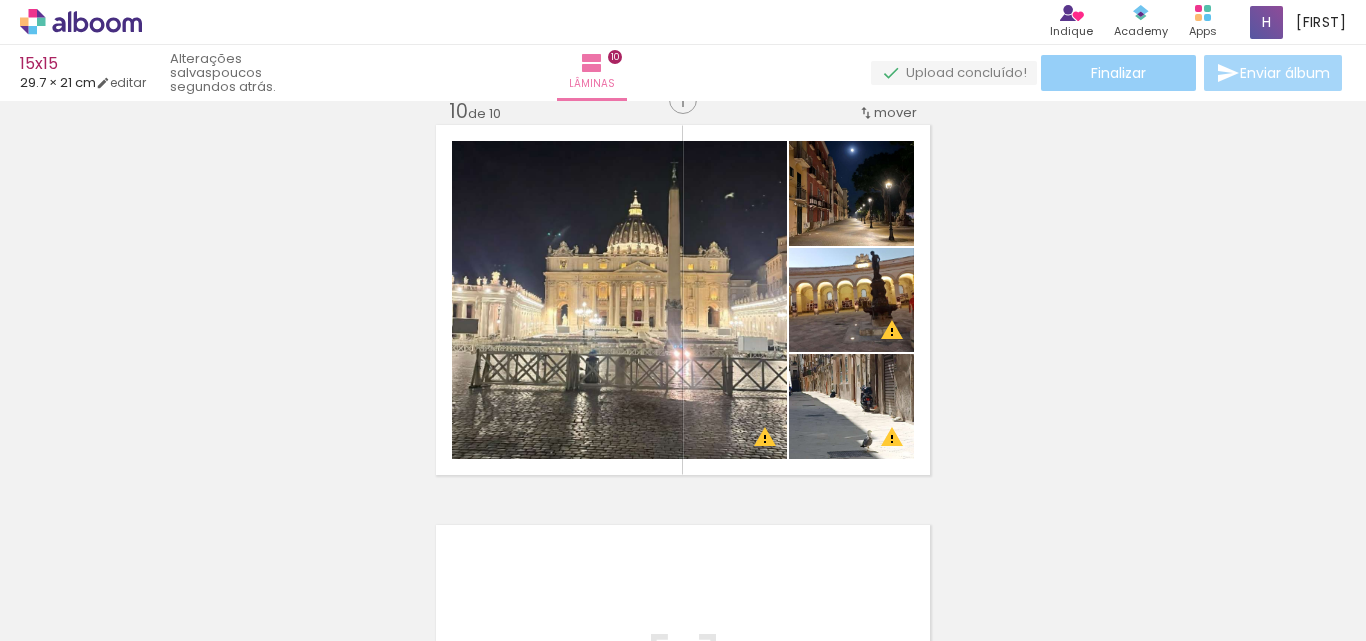 click on "Finalizar" 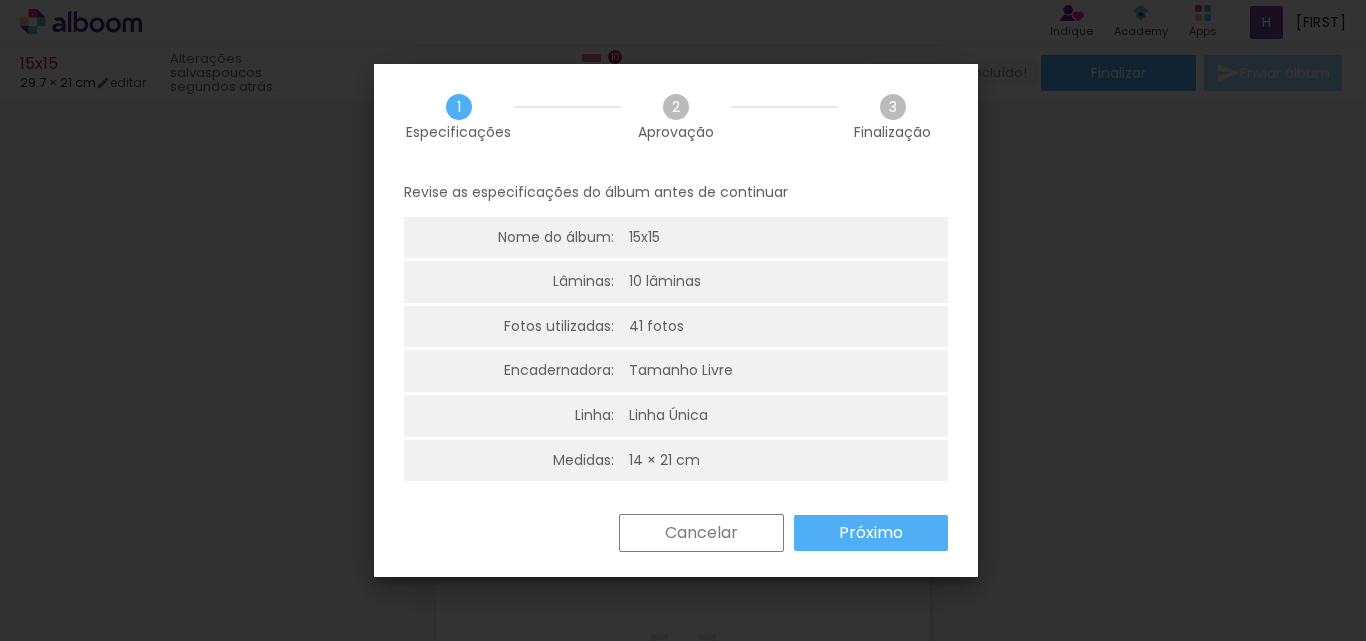 click on "Próximo" at bounding box center [0, 0] 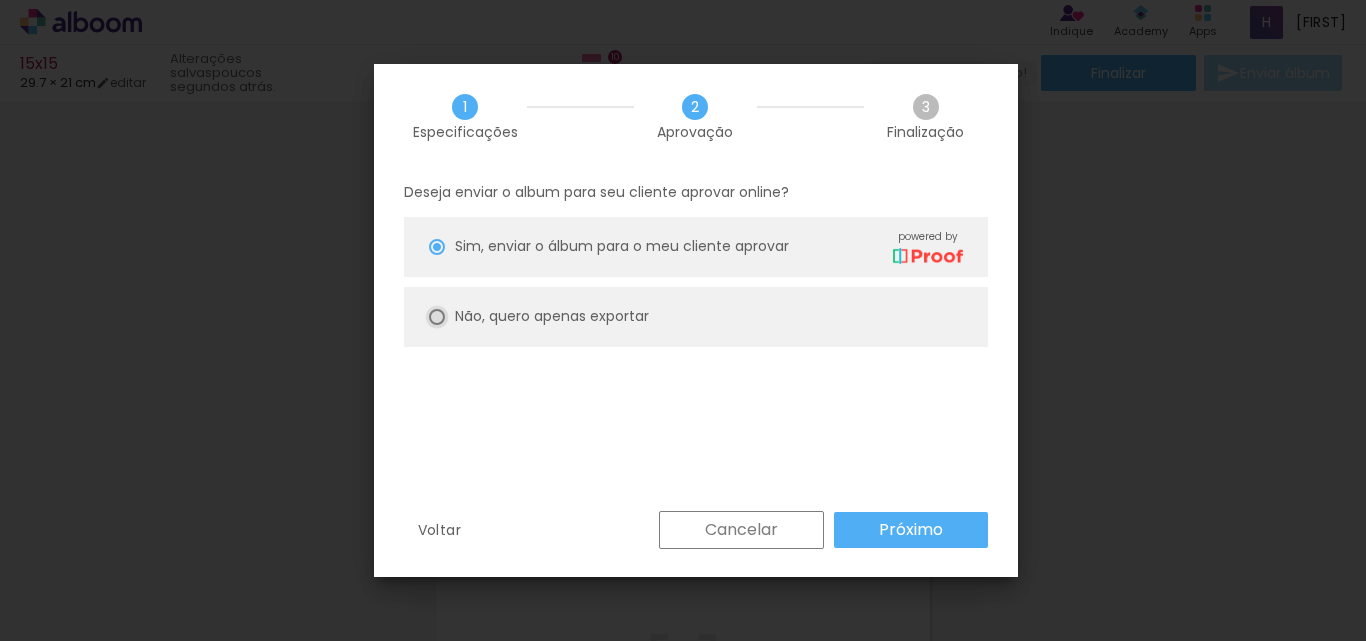 click at bounding box center (437, 247) 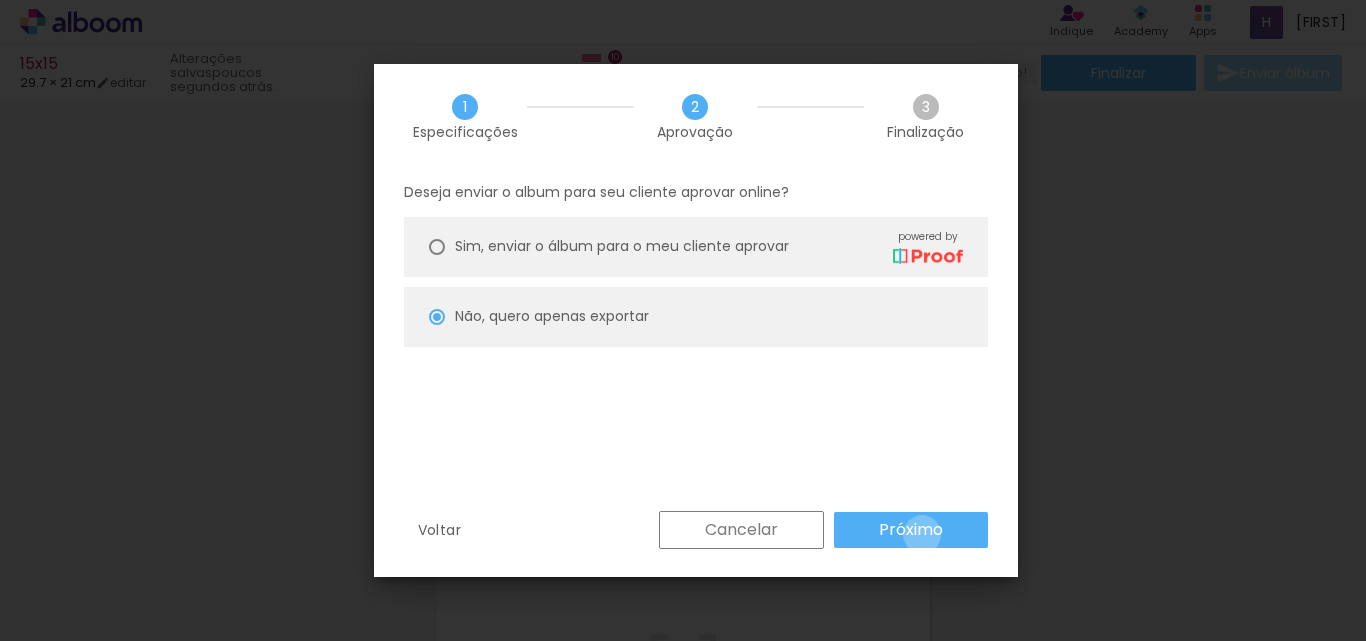 click on "Próximo" at bounding box center [0, 0] 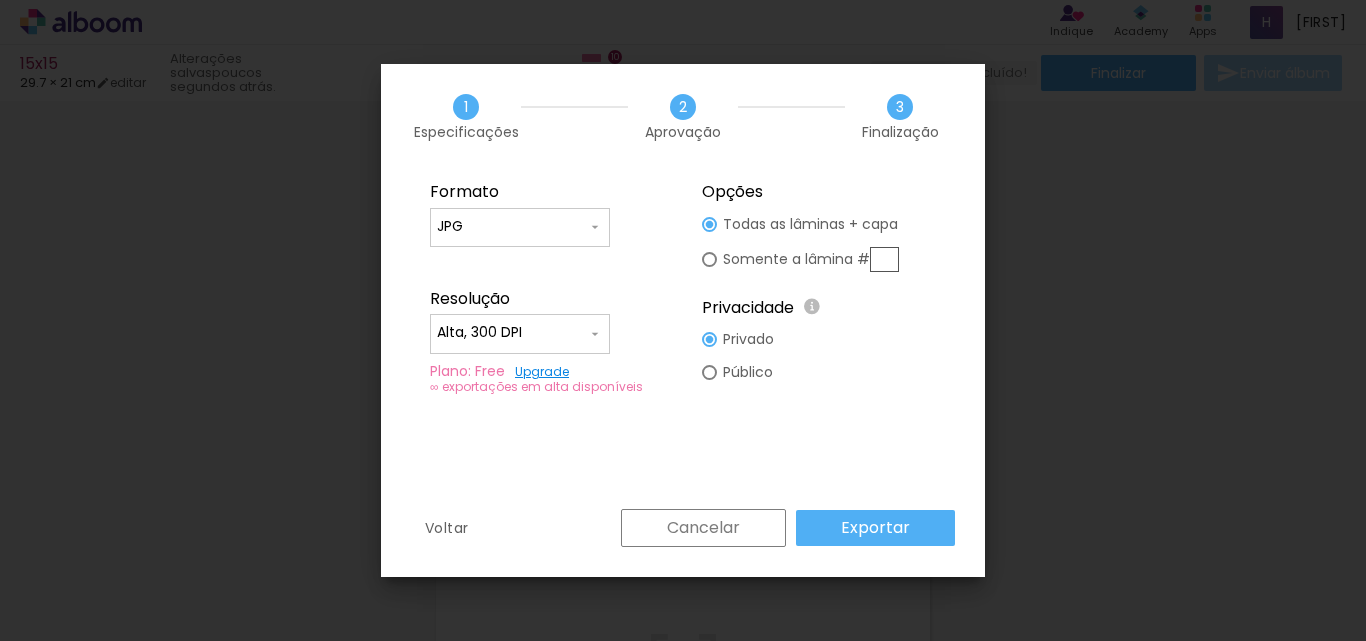 click on "JPG" at bounding box center (512, 227) 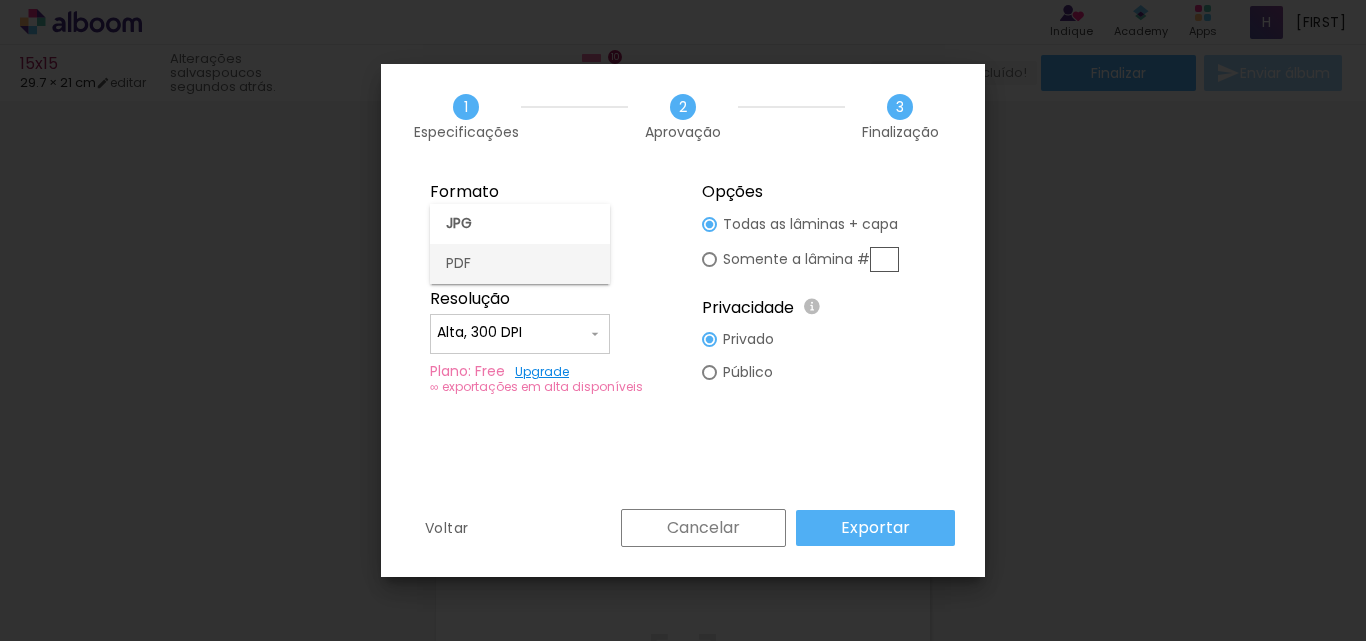 click on "PDF" at bounding box center [520, 264] 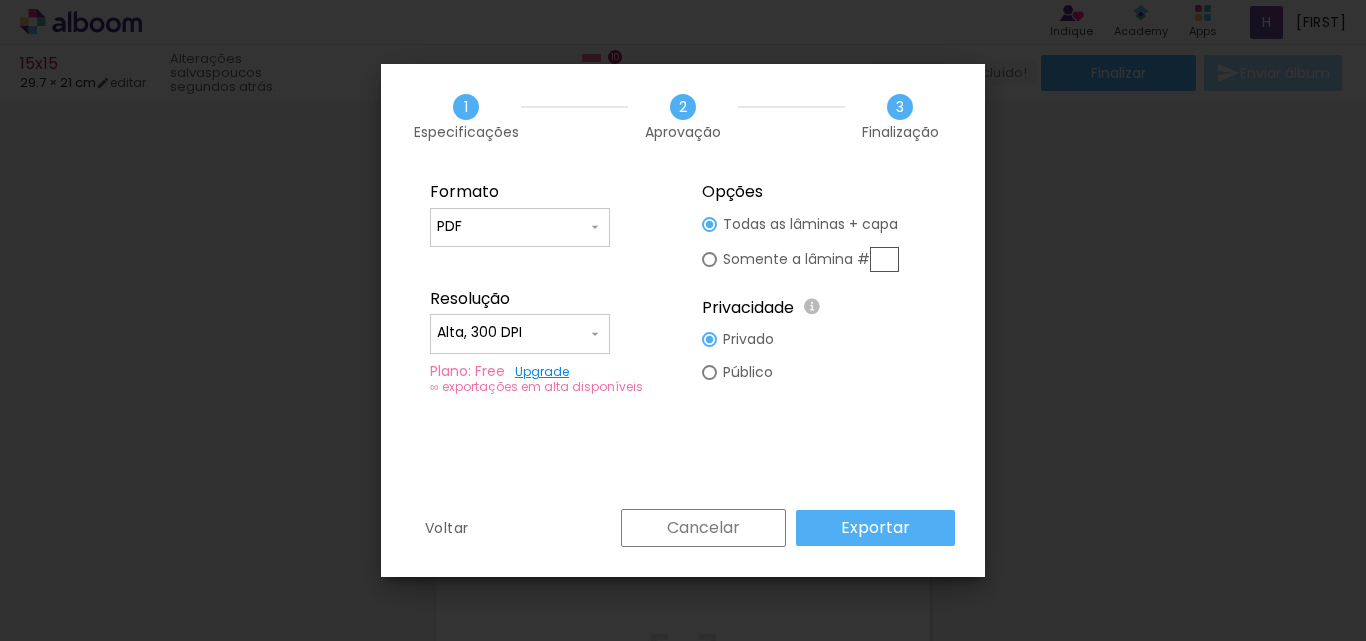 click on "Exportar" at bounding box center [0, 0] 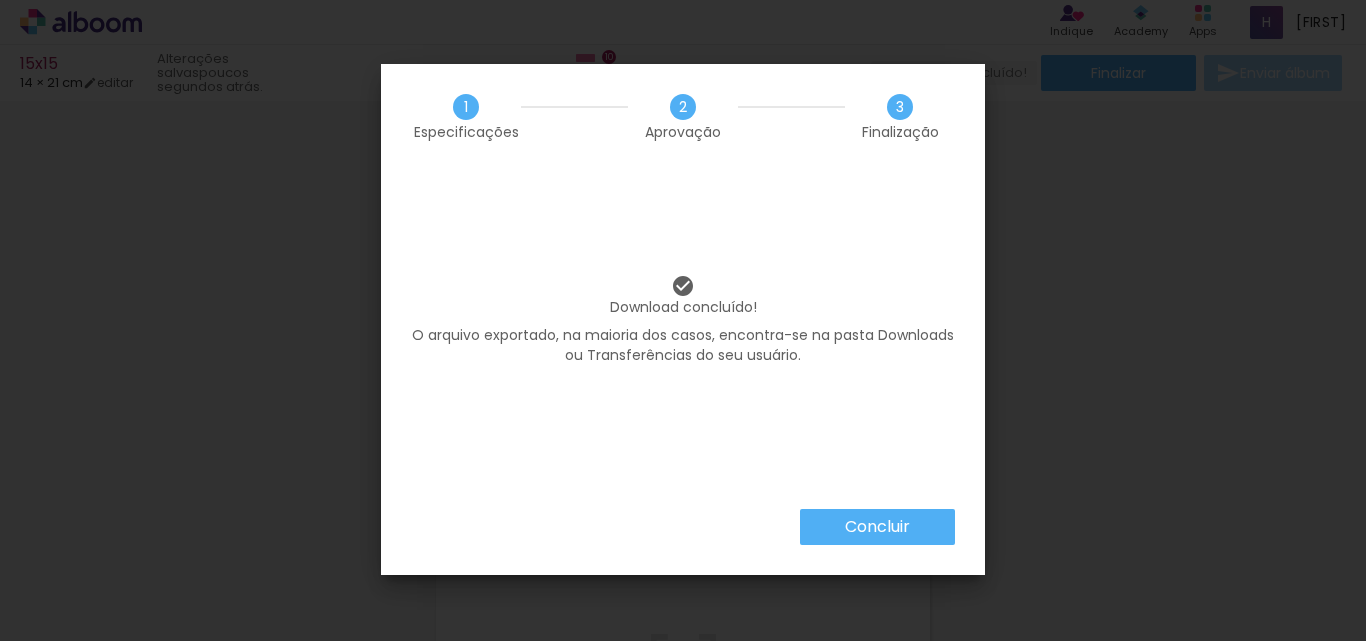 click on "Concluir" at bounding box center [0, 0] 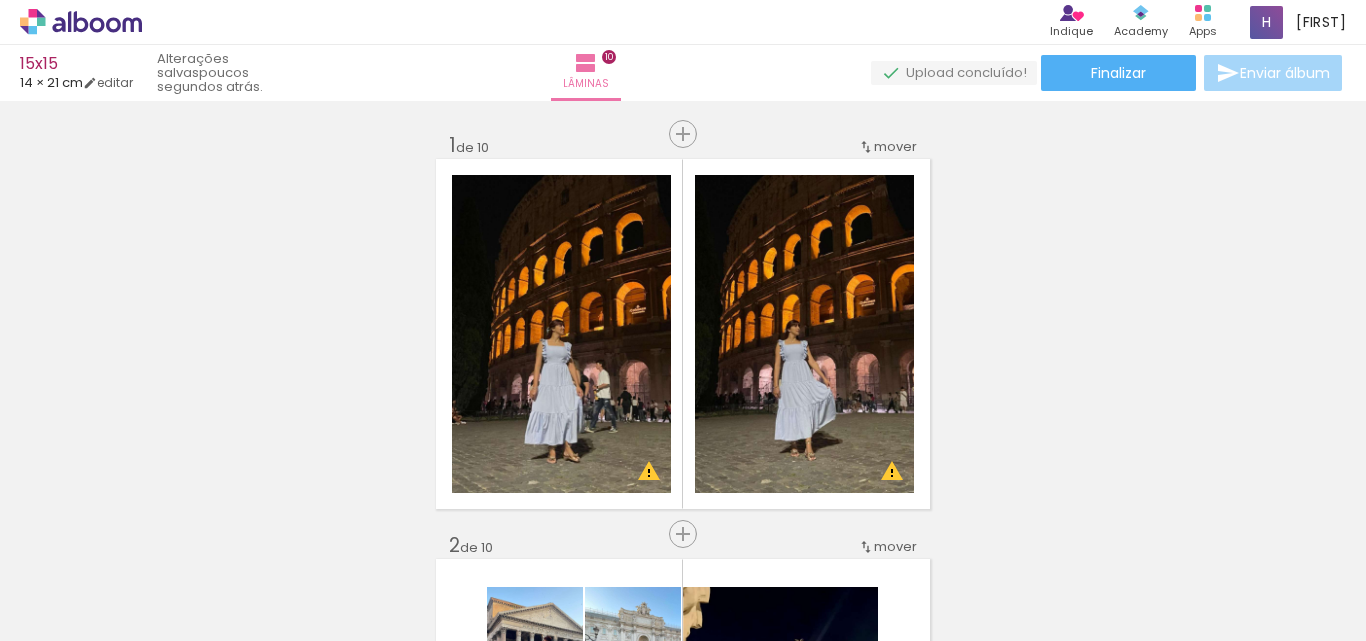 scroll, scrollTop: 0, scrollLeft: 0, axis: both 